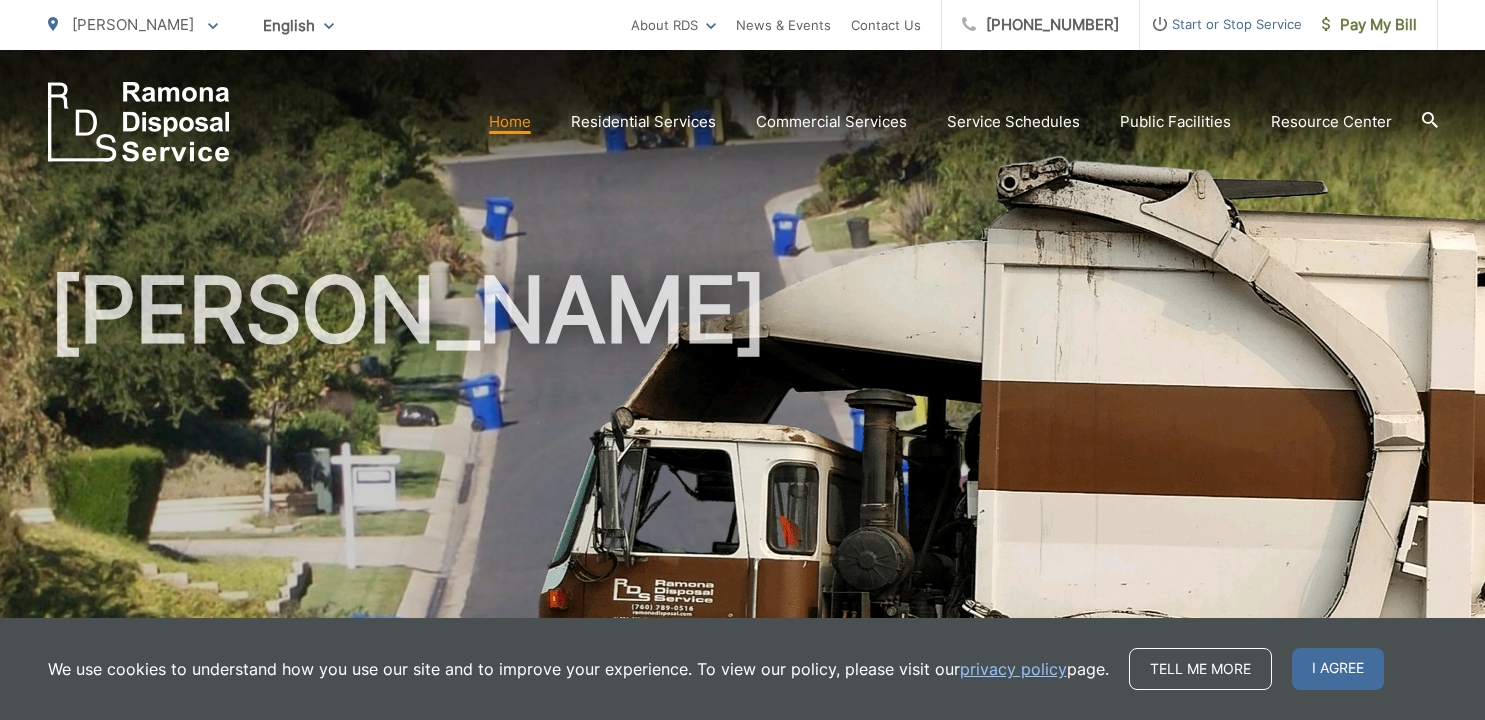 scroll, scrollTop: 0, scrollLeft: 0, axis: both 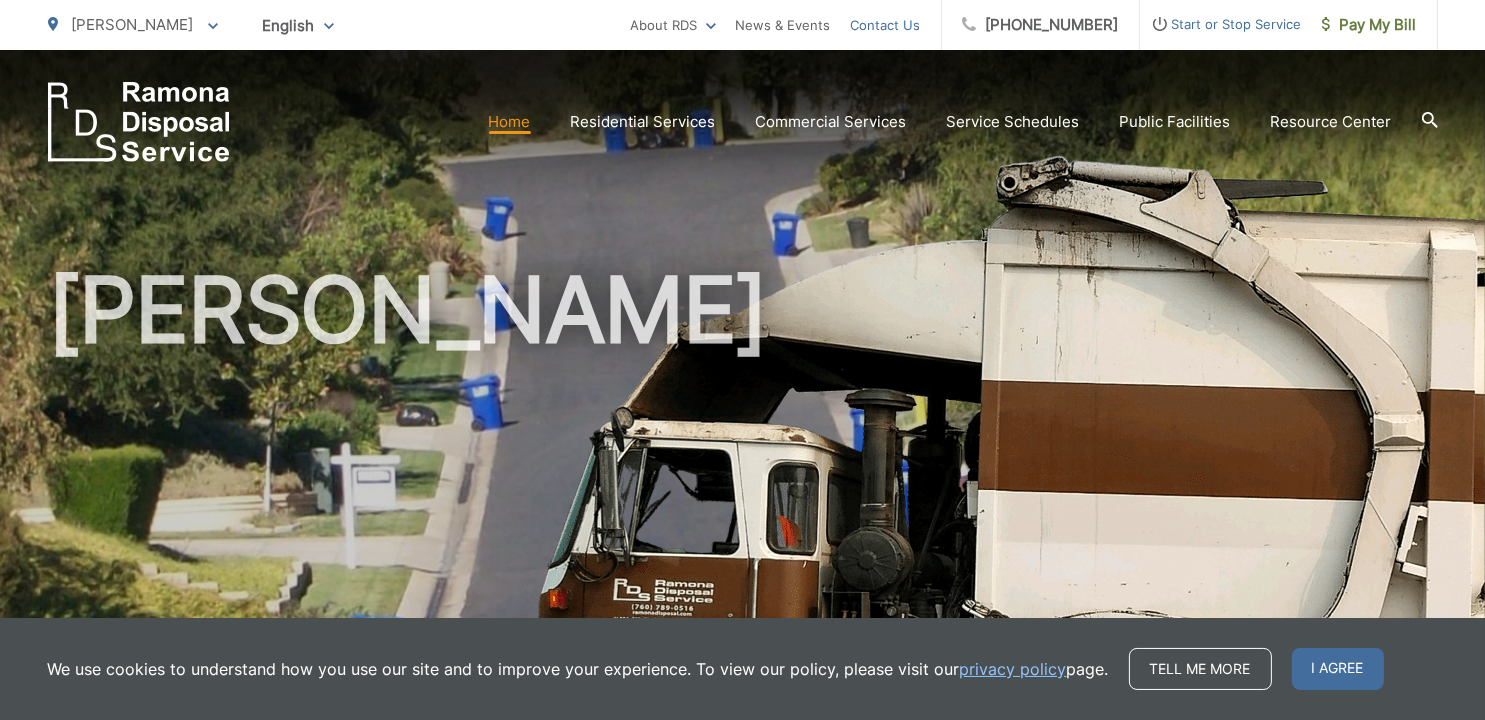 click on "Contact Us" at bounding box center [886, 25] 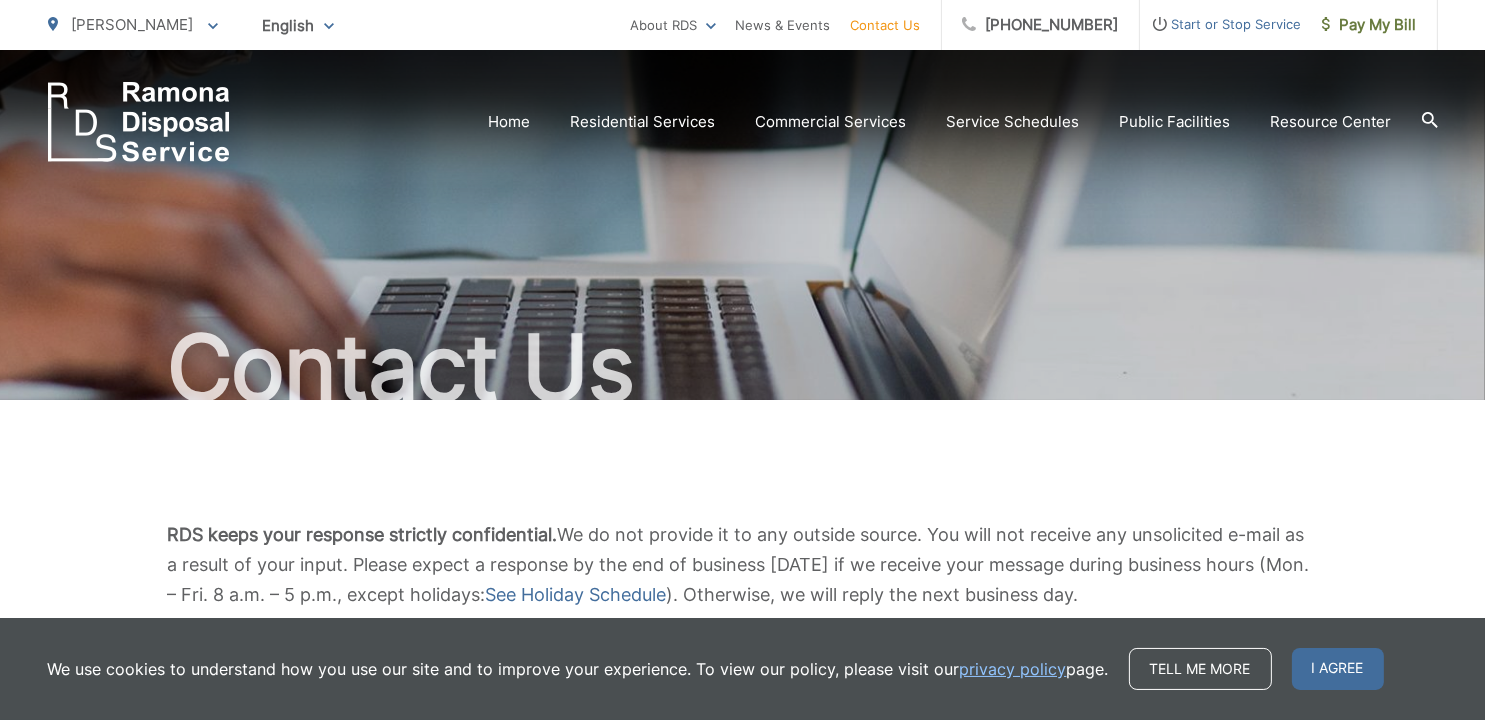 scroll, scrollTop: 100, scrollLeft: 0, axis: vertical 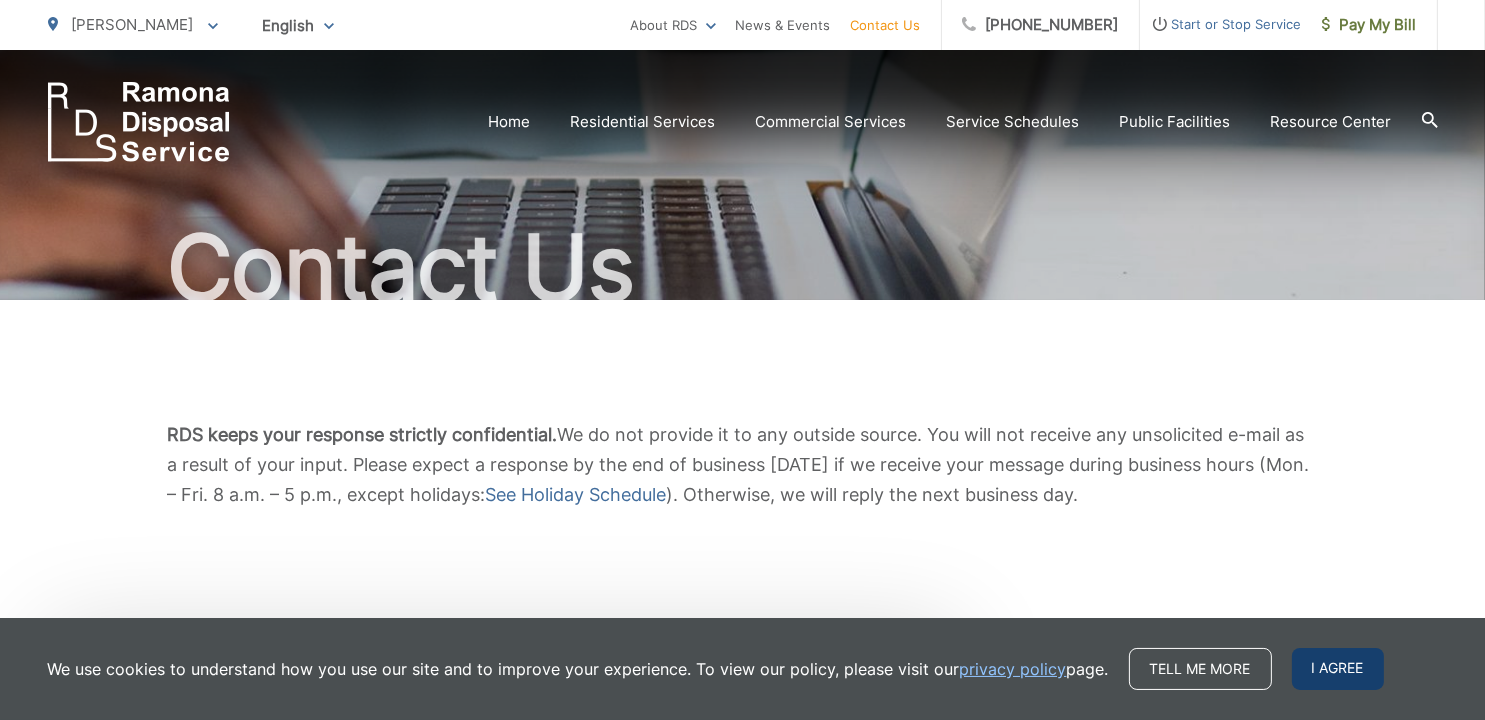 click on "I agree" at bounding box center [1338, 669] 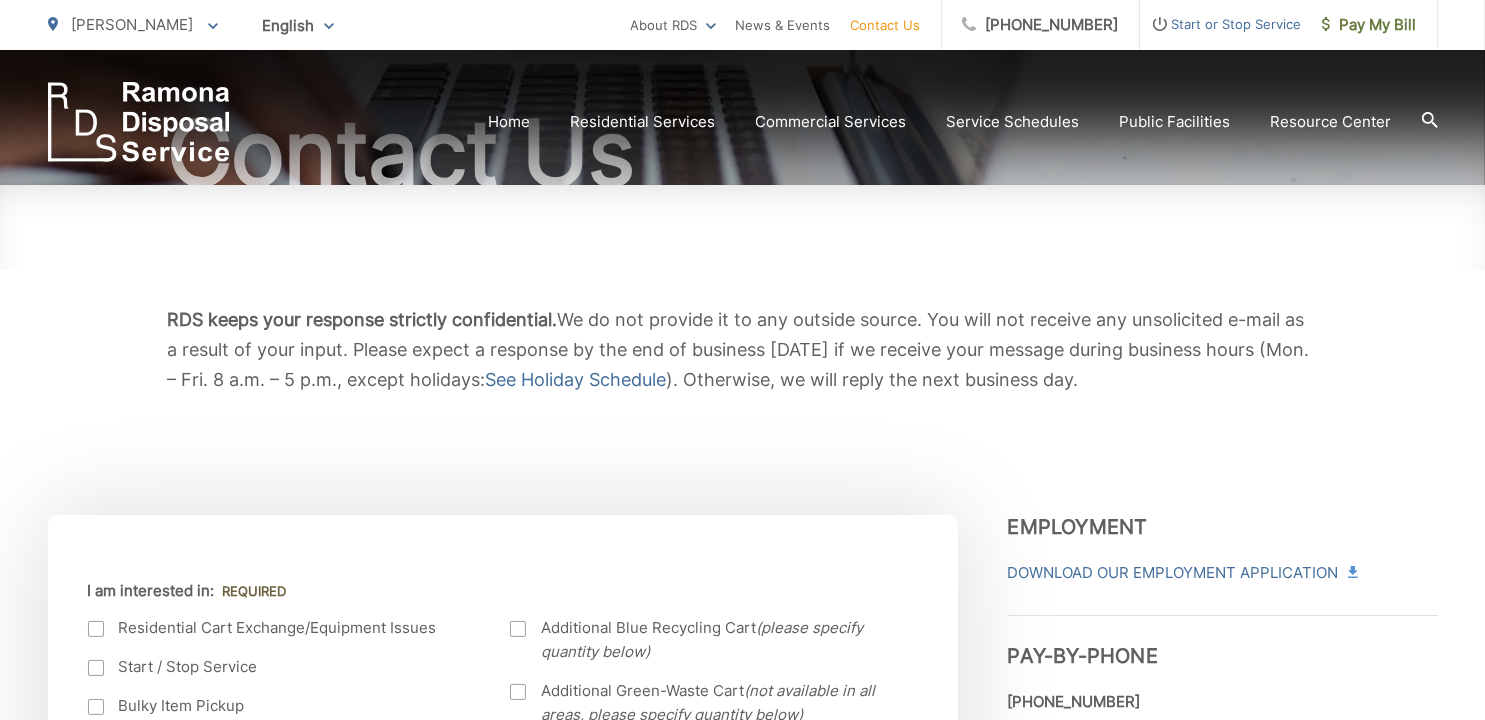 scroll, scrollTop: 300, scrollLeft: 0, axis: vertical 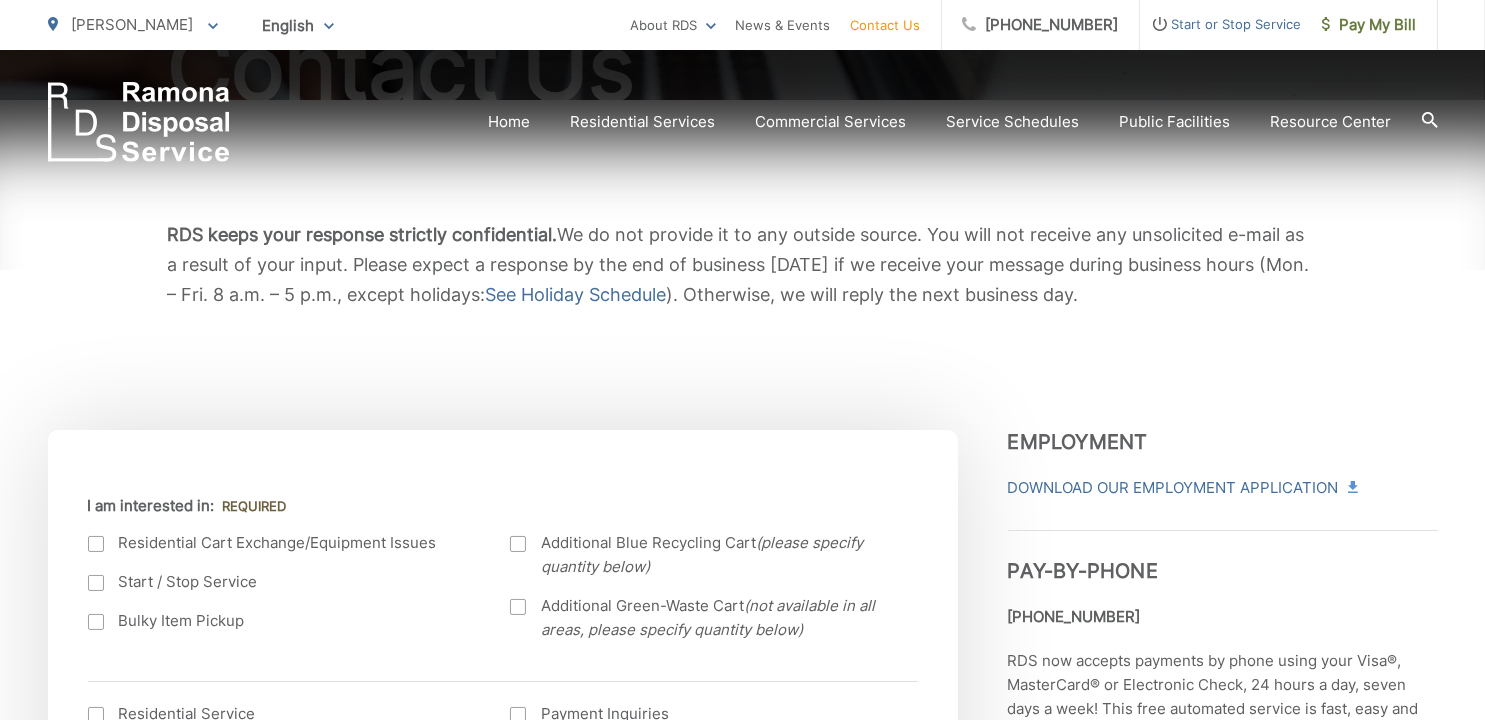 click on "Start / Stop Service" at bounding box center (279, 582) 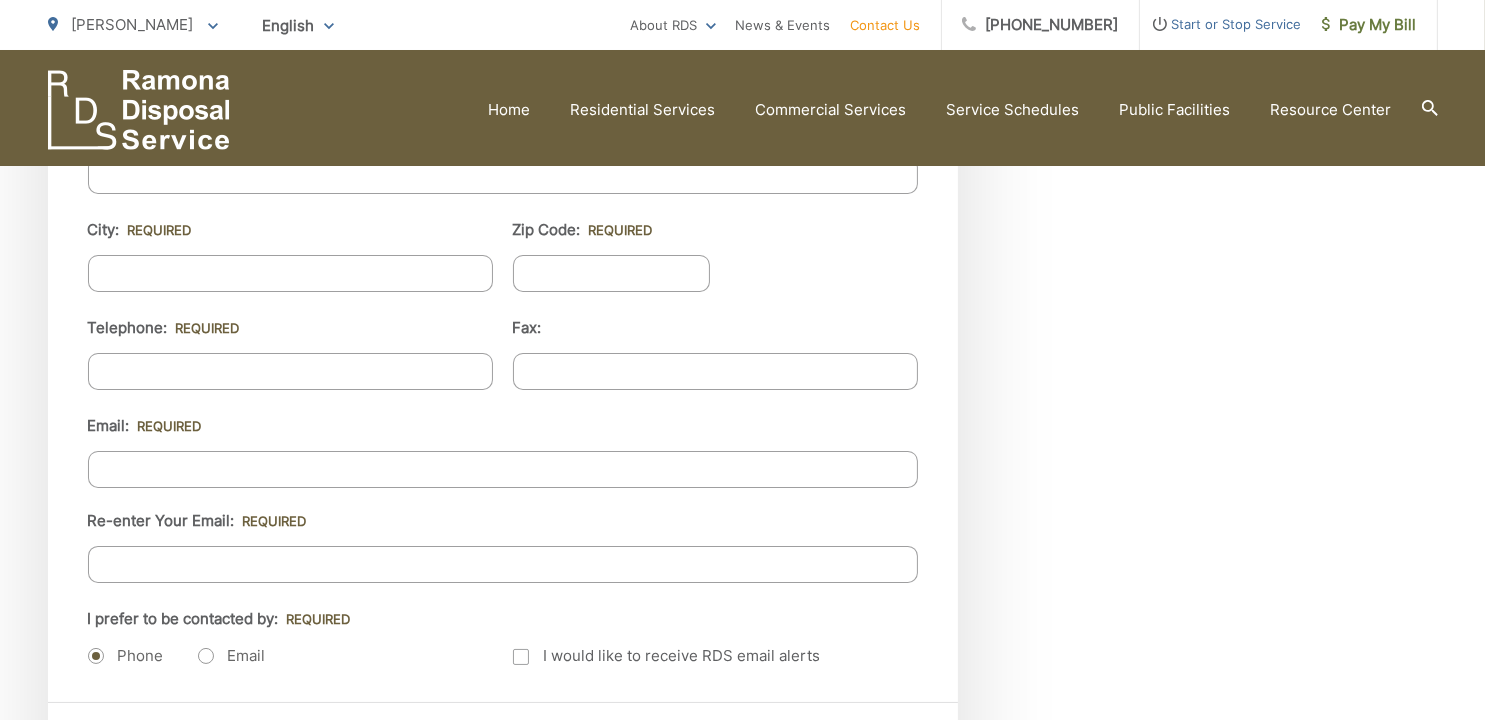 scroll, scrollTop: 2200, scrollLeft: 0, axis: vertical 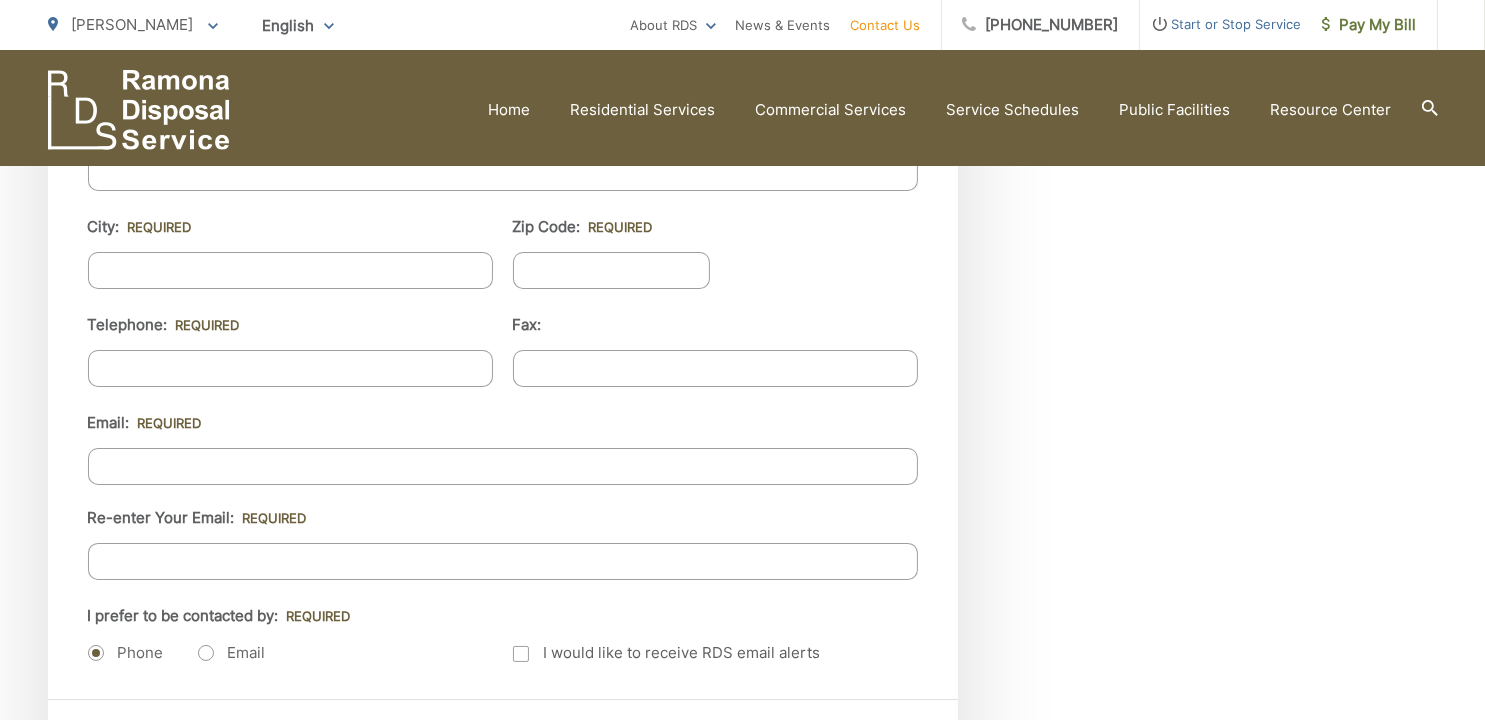 click on "Email" at bounding box center [232, 653] 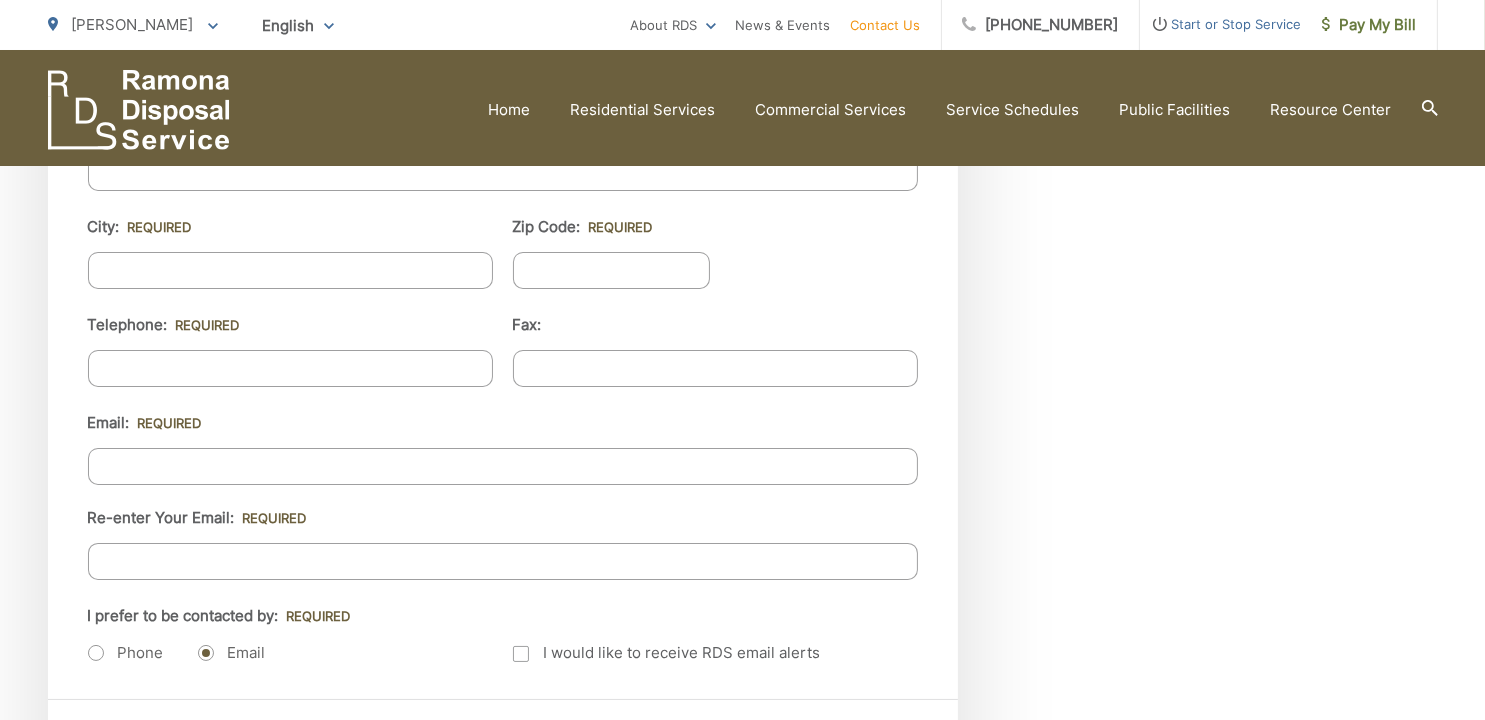 click on "Email" at bounding box center [232, 653] 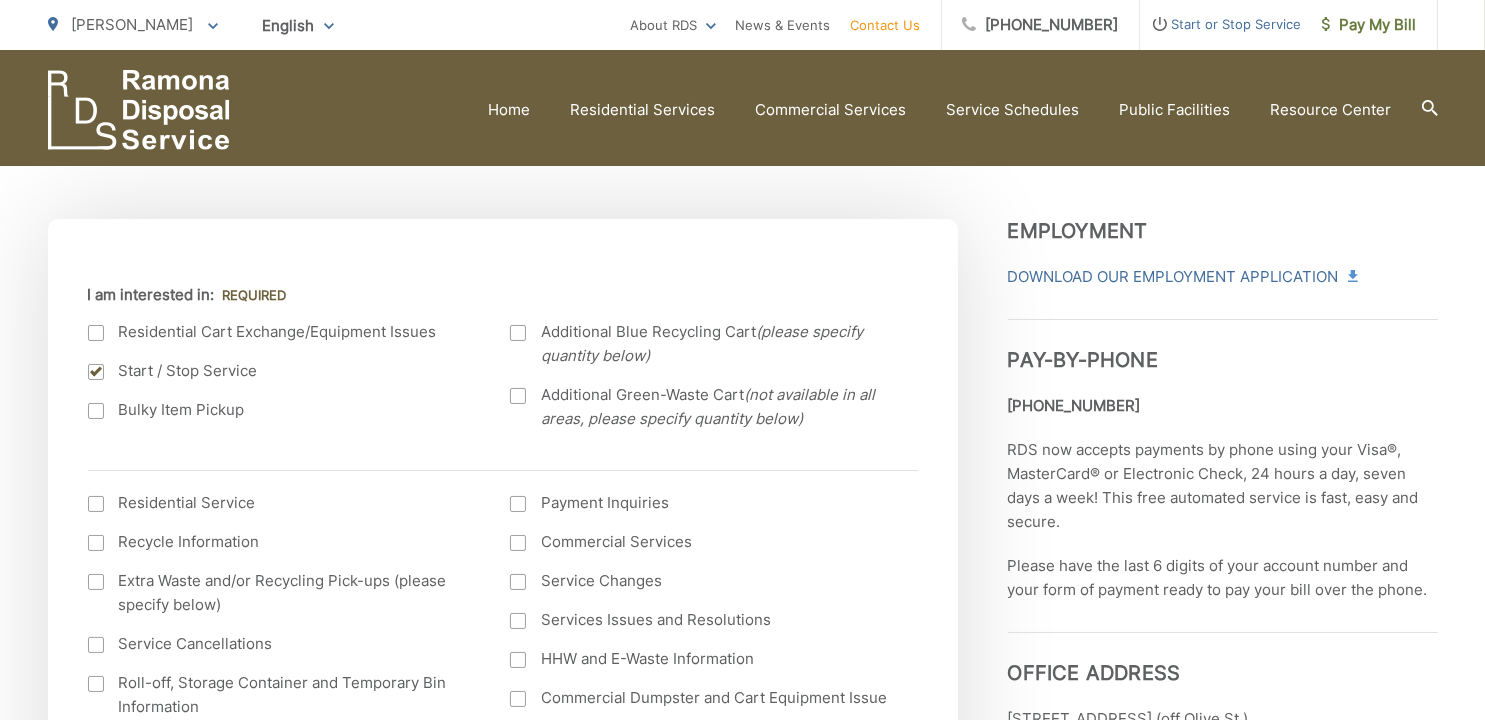 scroll, scrollTop: 500, scrollLeft: 0, axis: vertical 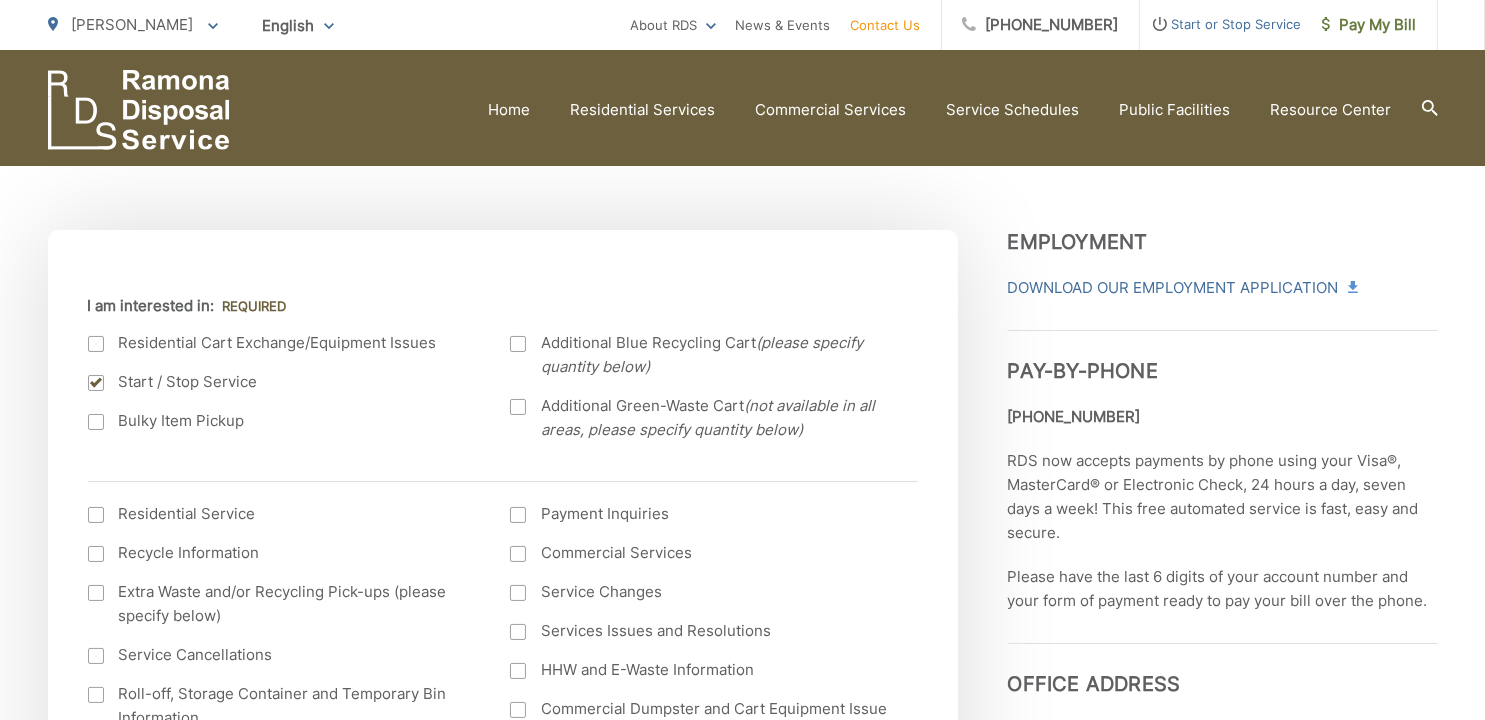 click at bounding box center [96, 383] 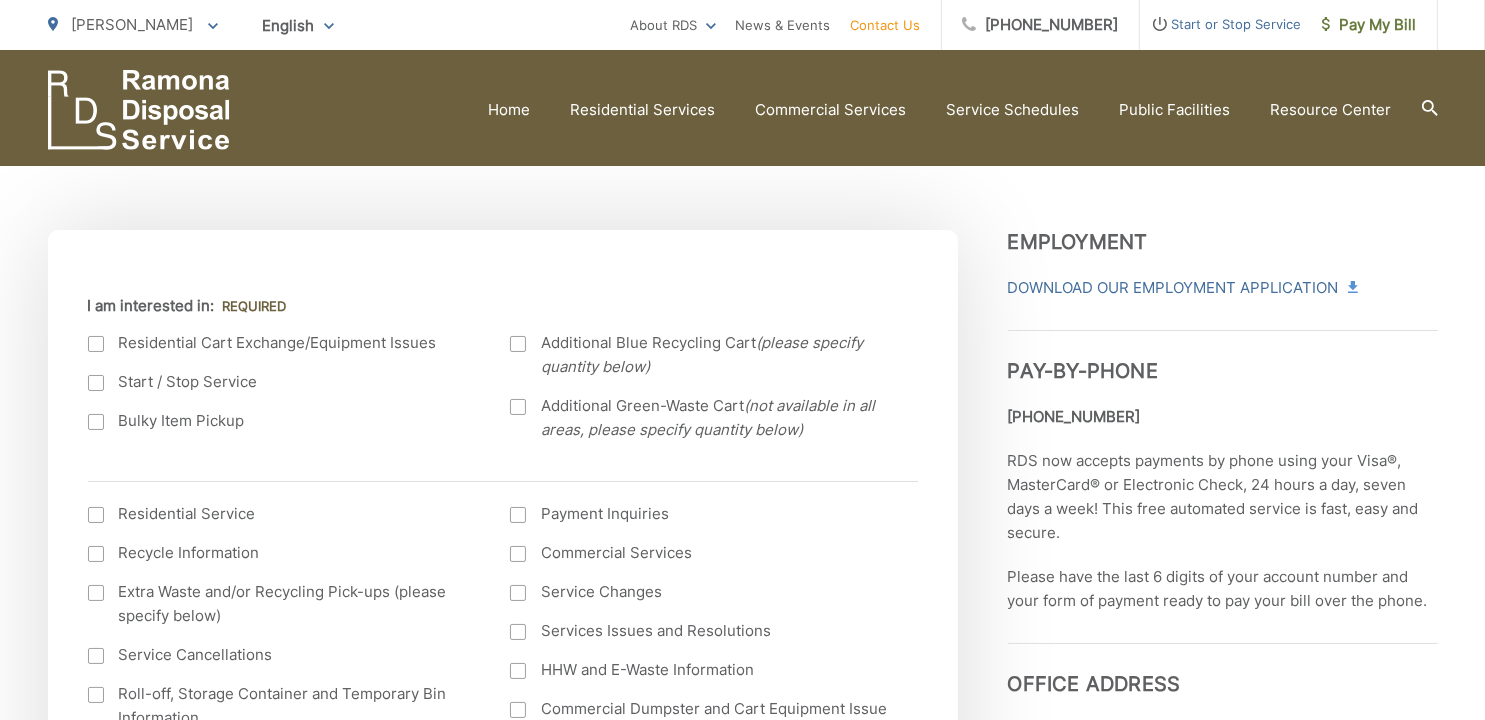 click at bounding box center (96, 422) 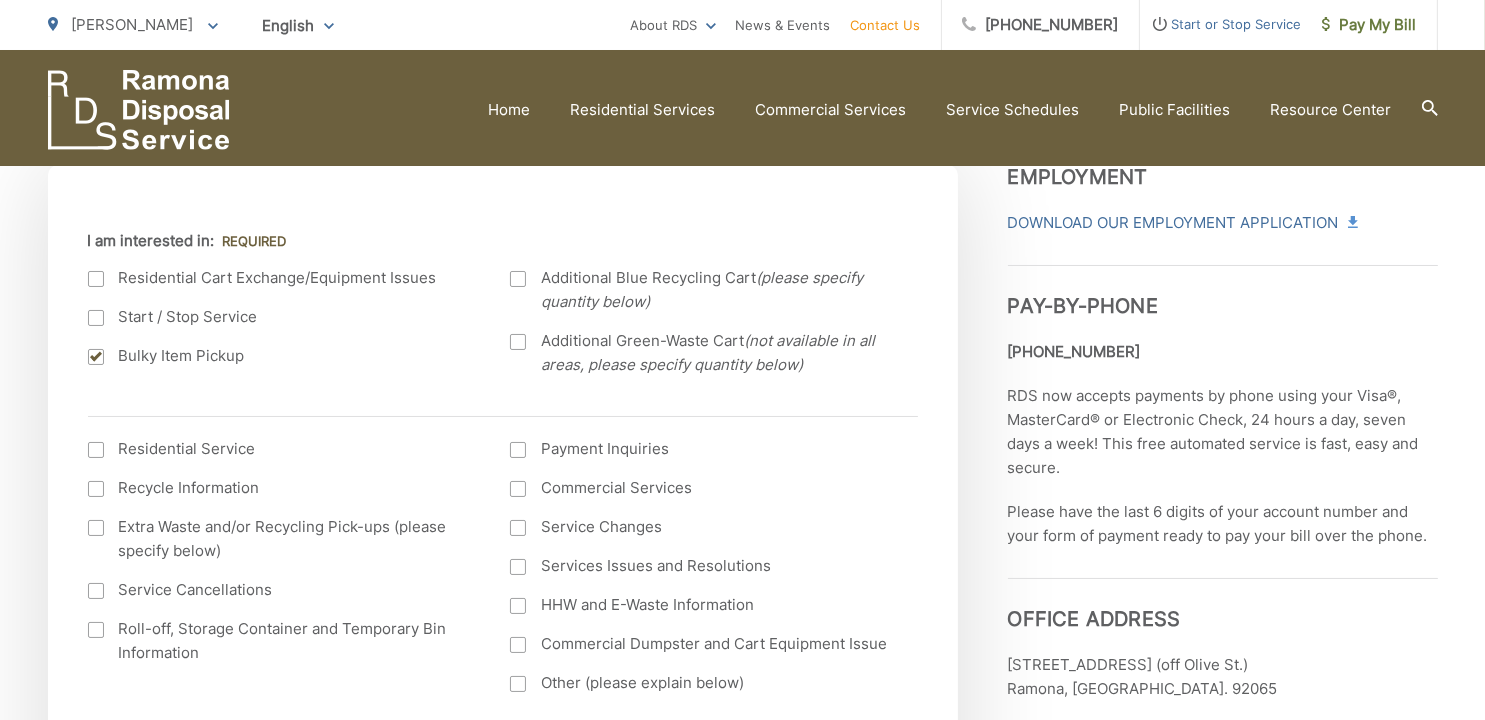 scroll, scrollTop: 600, scrollLeft: 0, axis: vertical 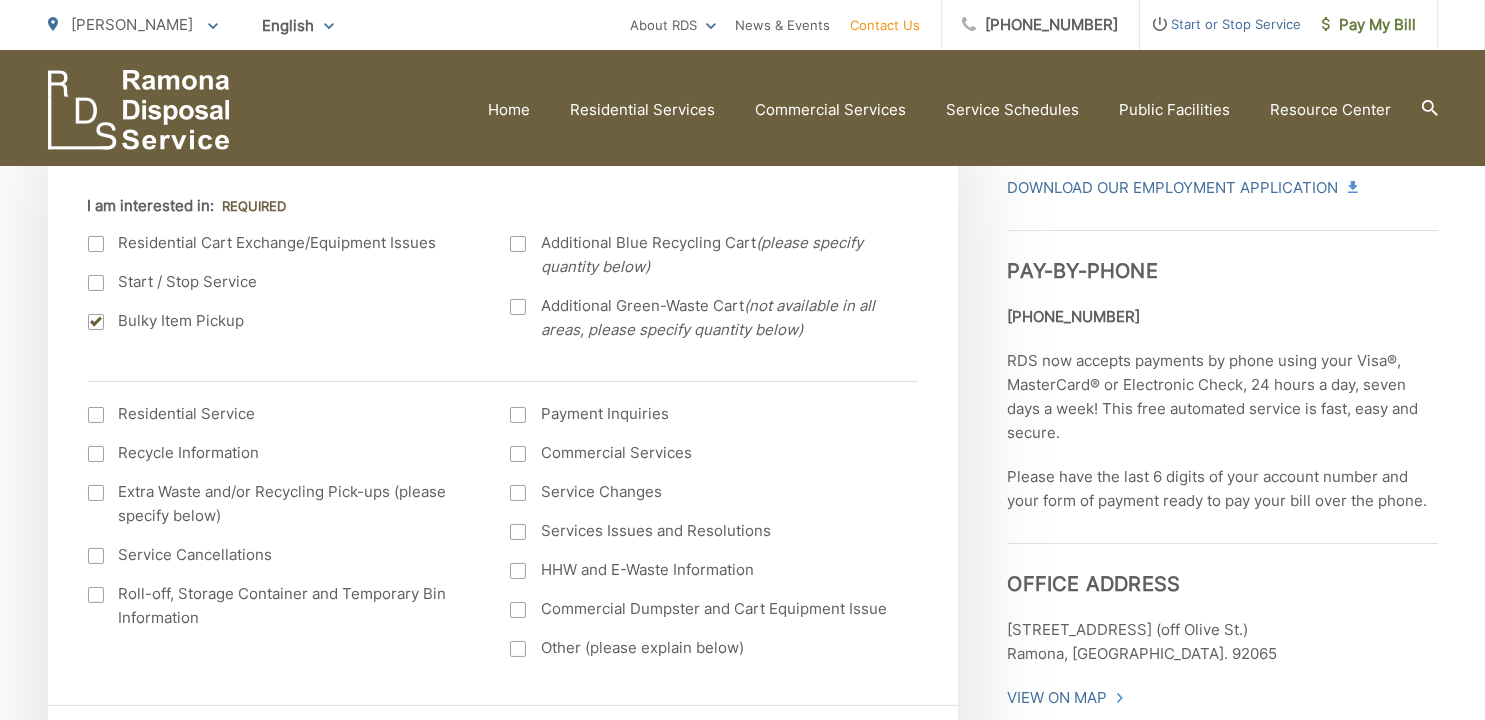 click at bounding box center [518, 454] 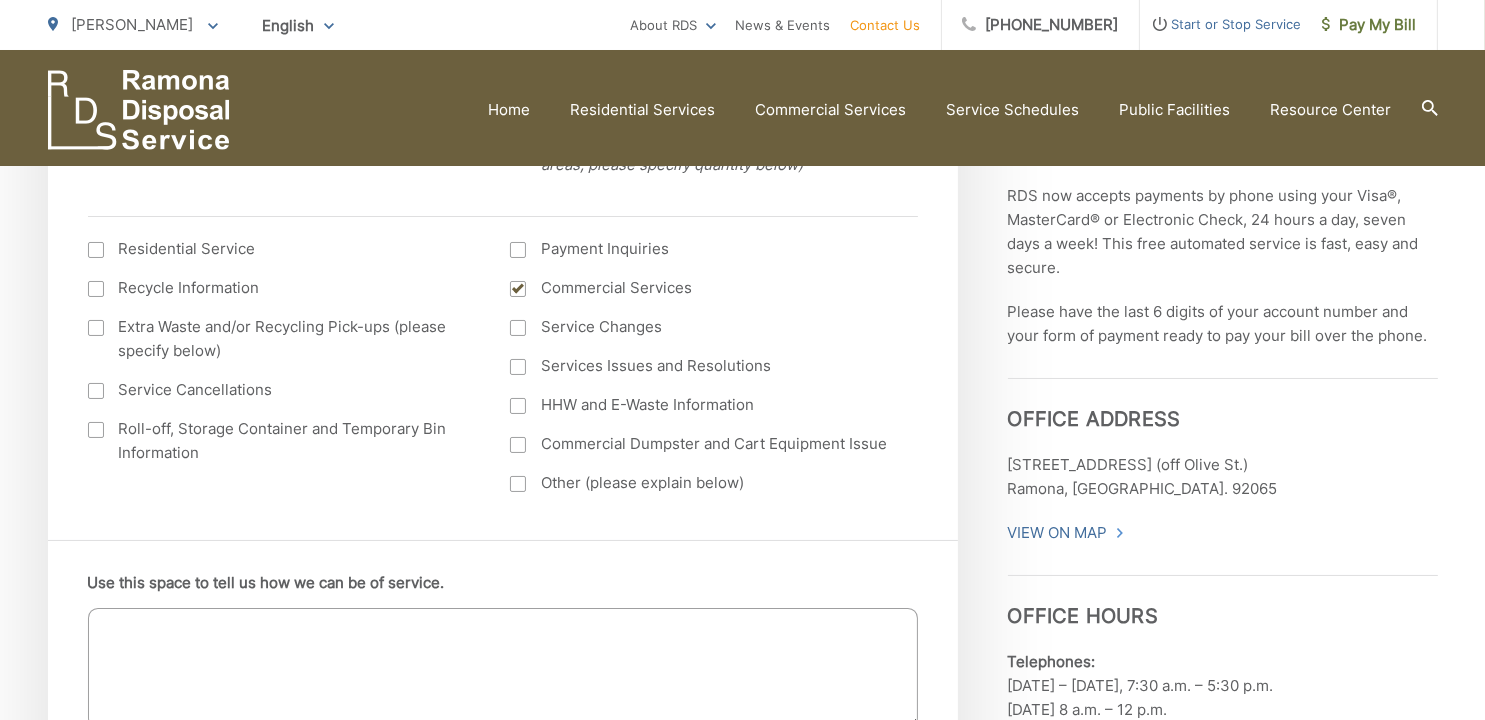 scroll, scrollTop: 800, scrollLeft: 0, axis: vertical 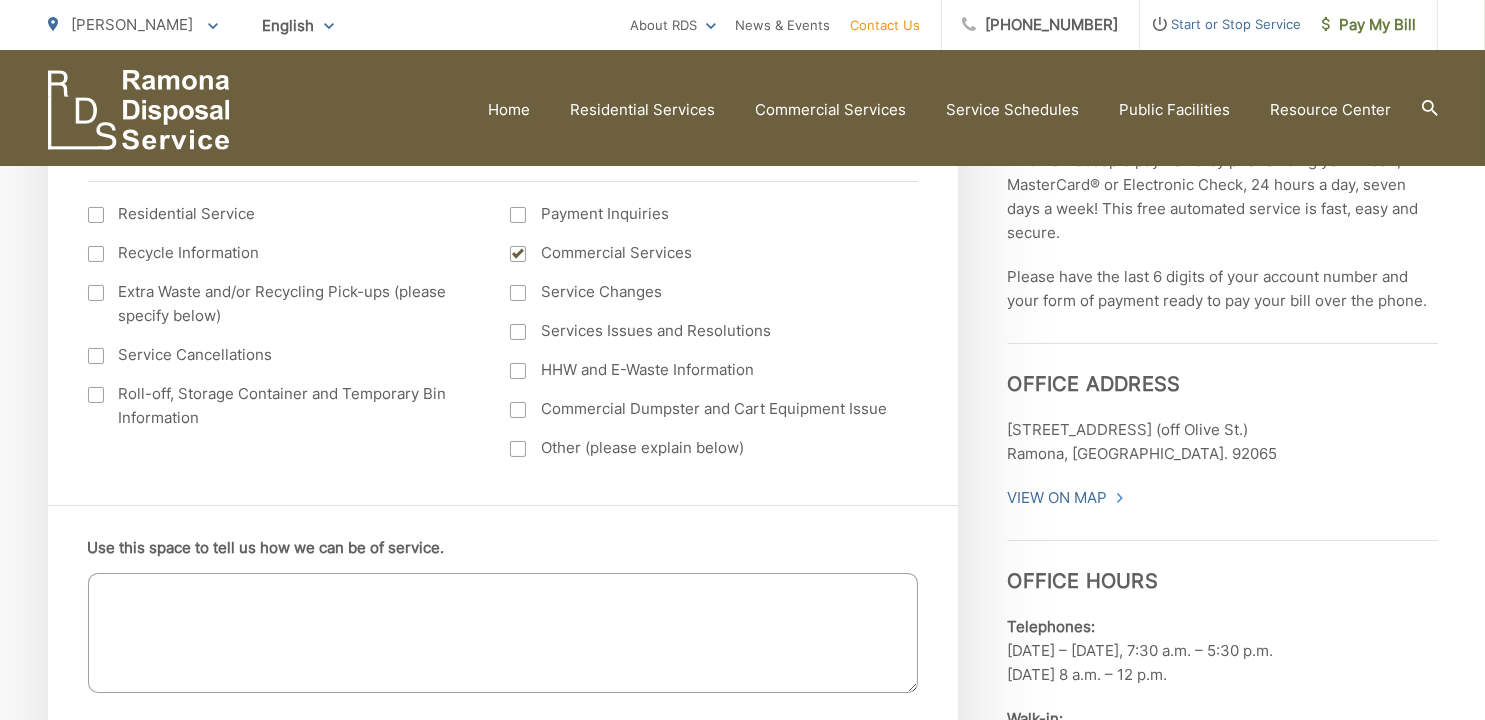click on "Use this space to tell us how we can be of service." at bounding box center [503, 633] 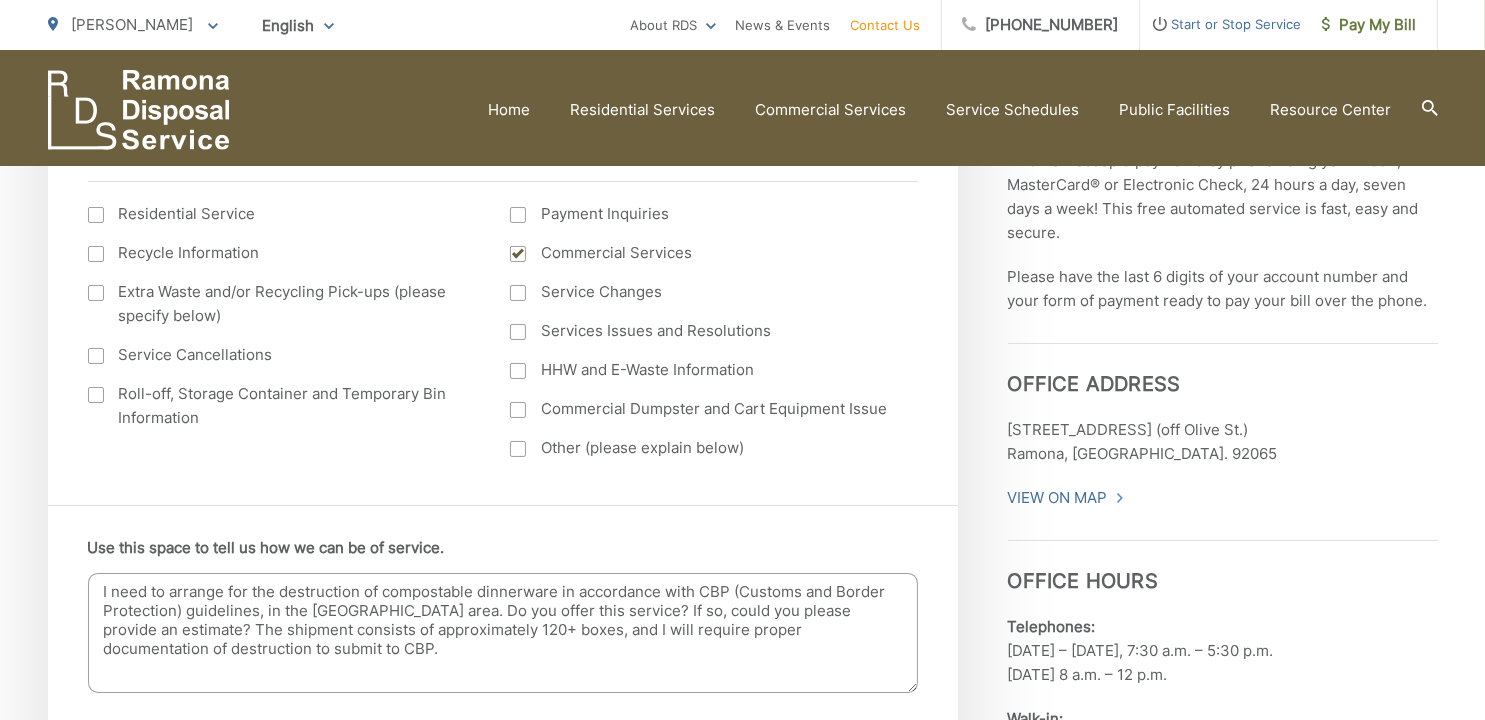 scroll, scrollTop: 9, scrollLeft: 0, axis: vertical 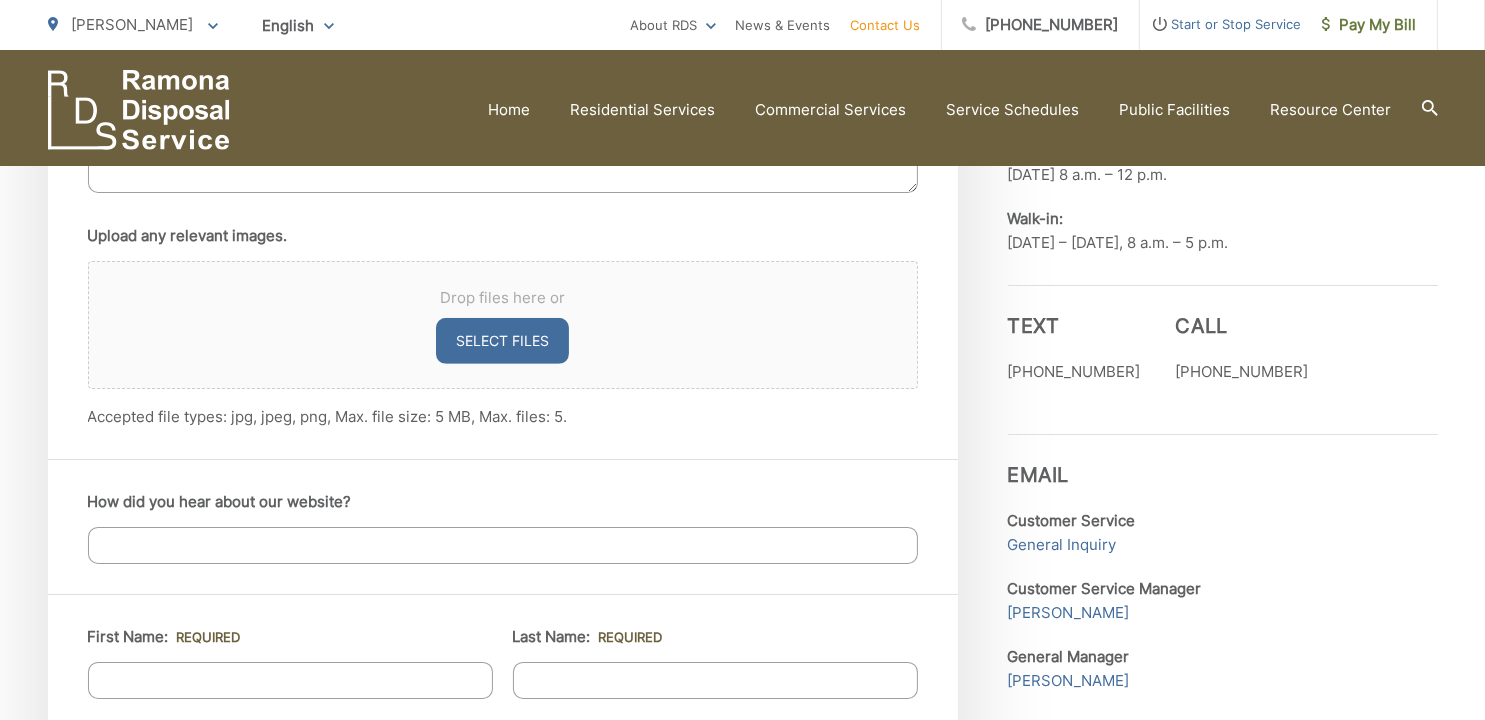 type on "I need to arrange for the destruction of compostable dinnerware in accordance with CBP (Customs and Border Protection) guidelines, in the [GEOGRAPHIC_DATA] area. Do you offer this service? If so, could you please provide an estimate? The shipment consists of approximately 120+ boxes, and I will require proper documentation of destruction to submit to CBP." 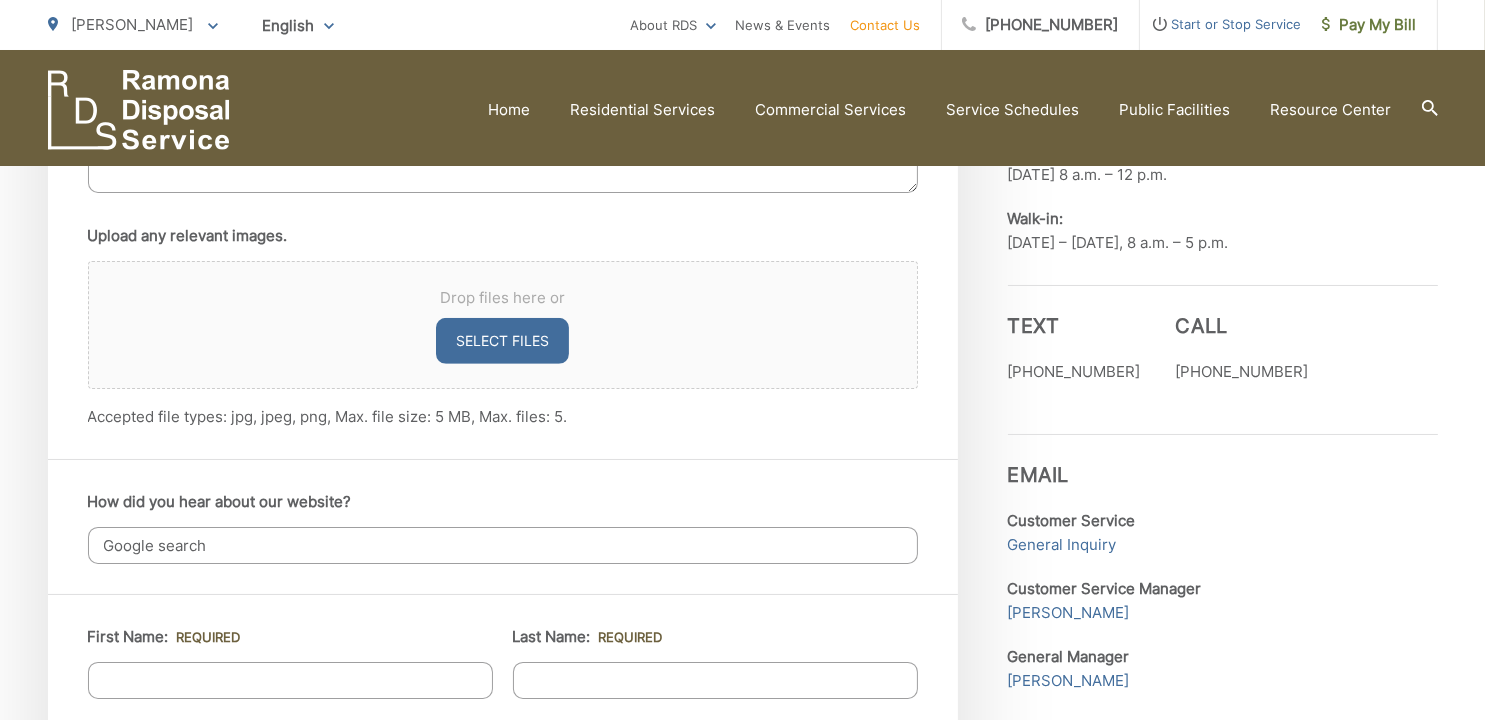 type on "Google search" 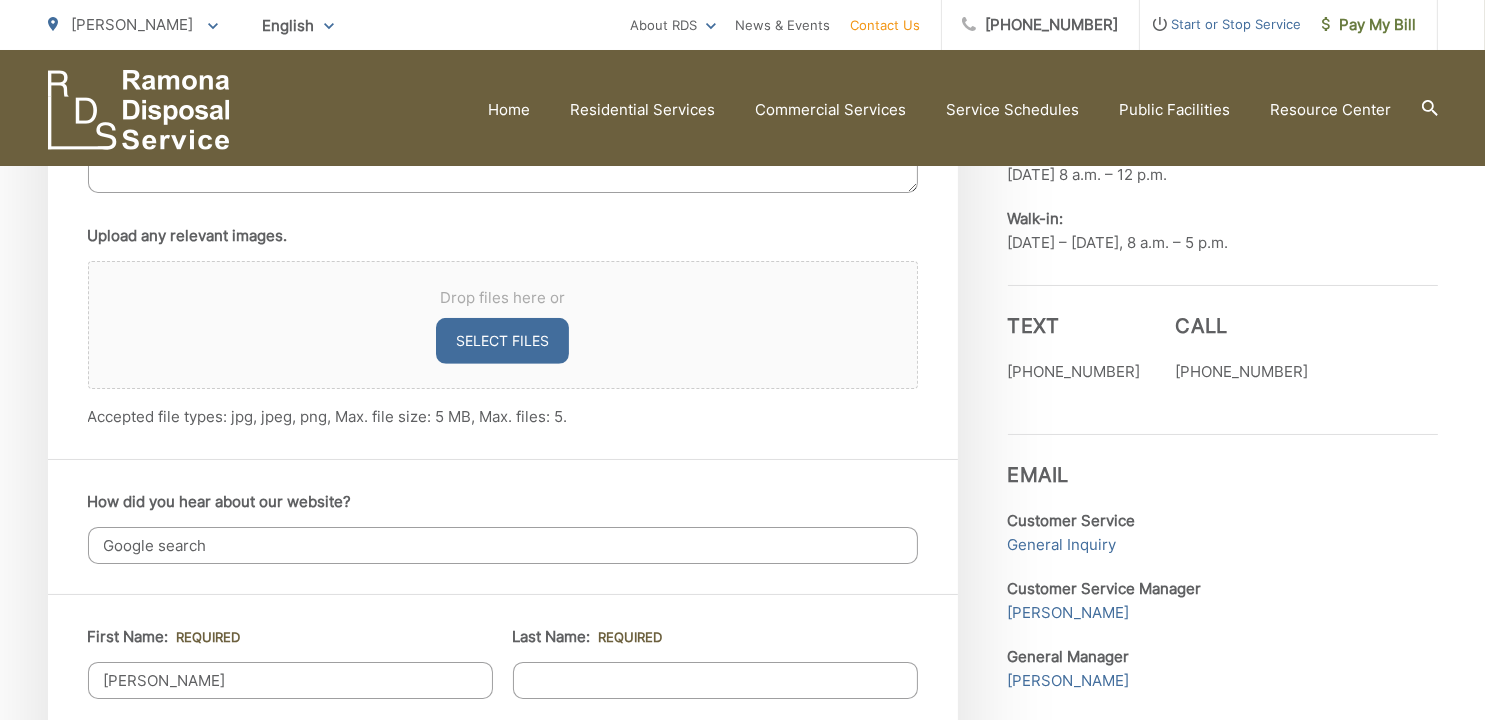 type on "Achar" 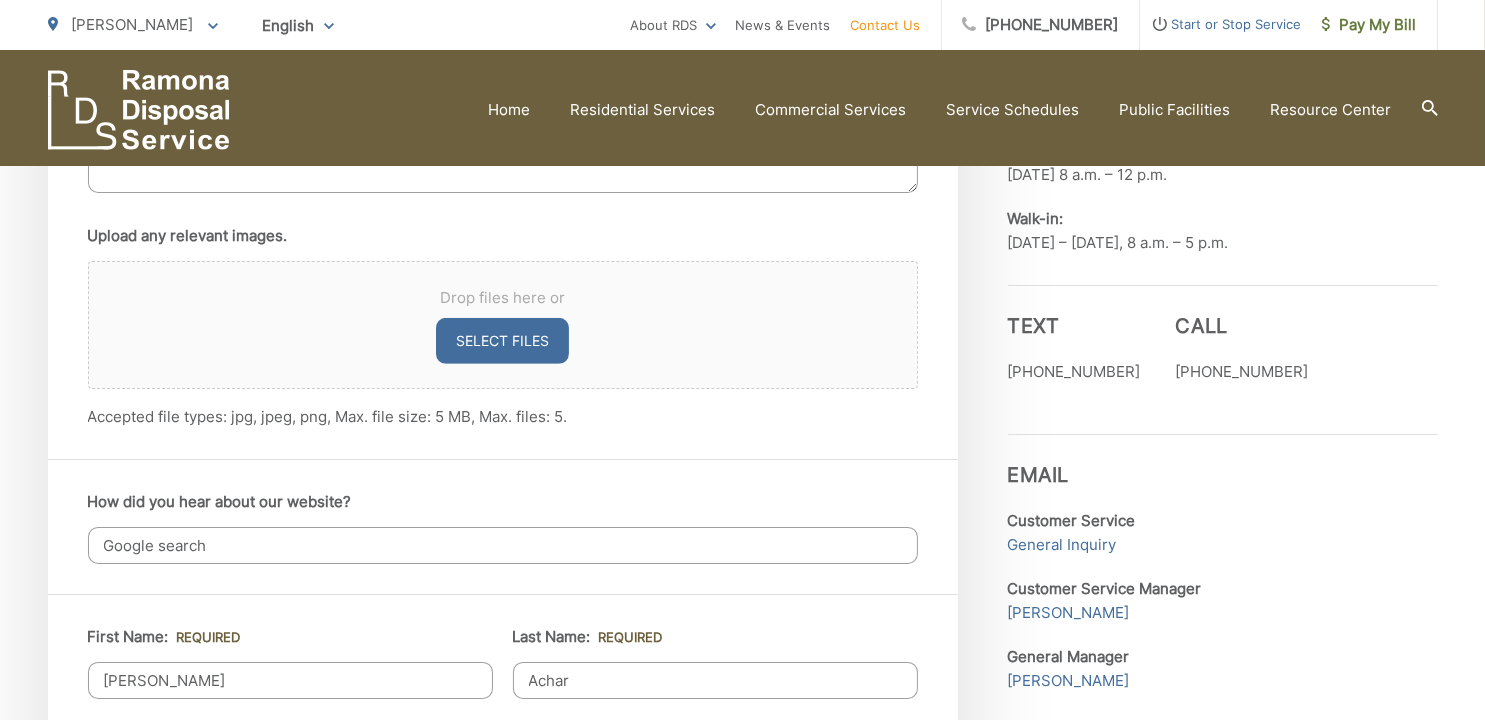 type on "℅ [PERSON_NAME]" 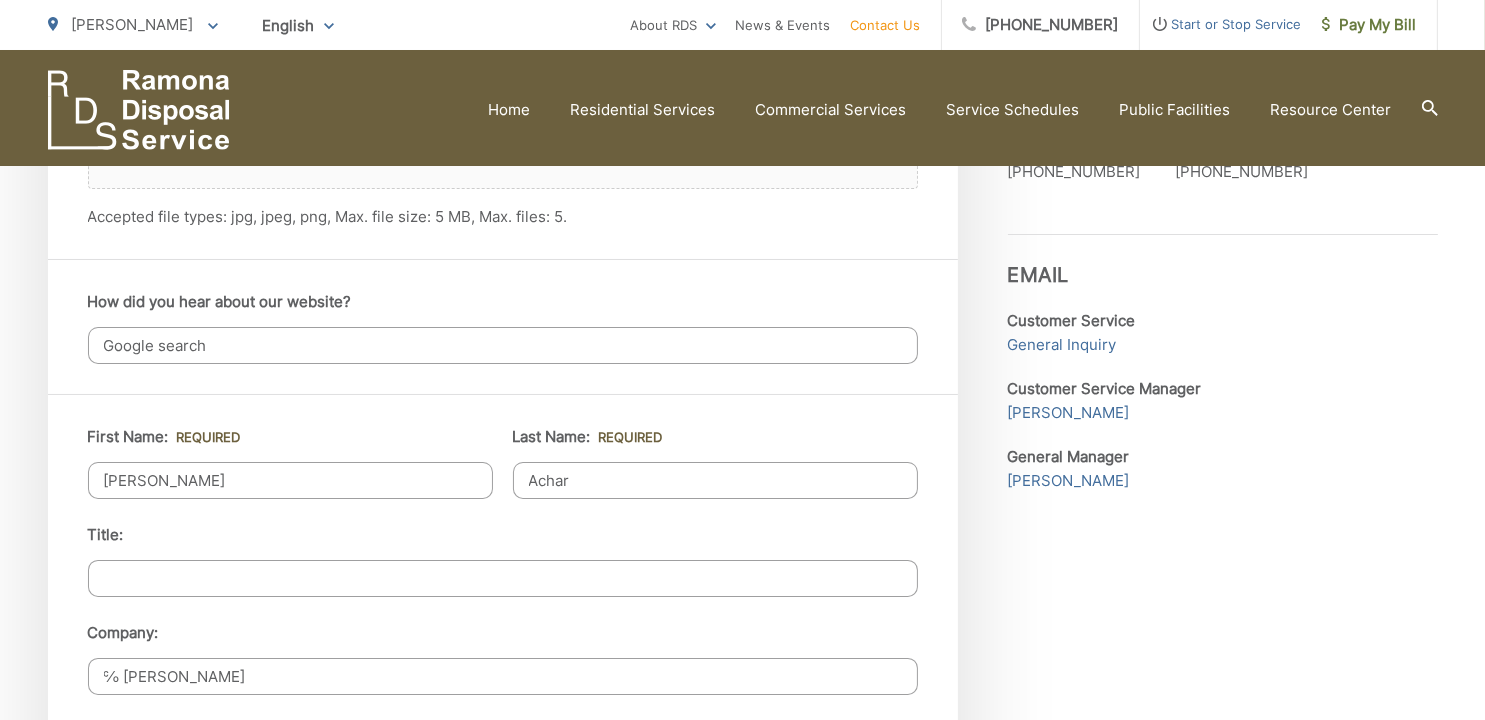click on "Title:" at bounding box center (503, 578) 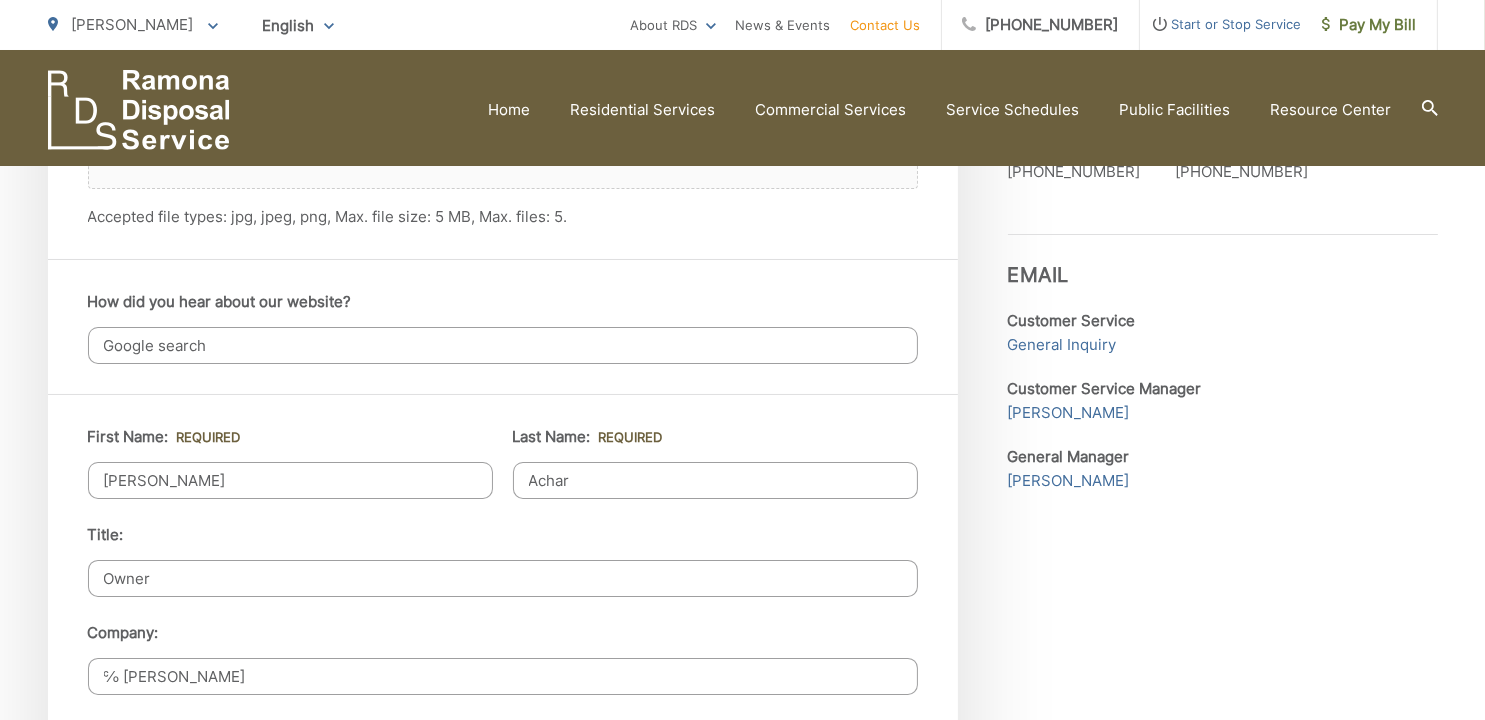 type on "Owner" 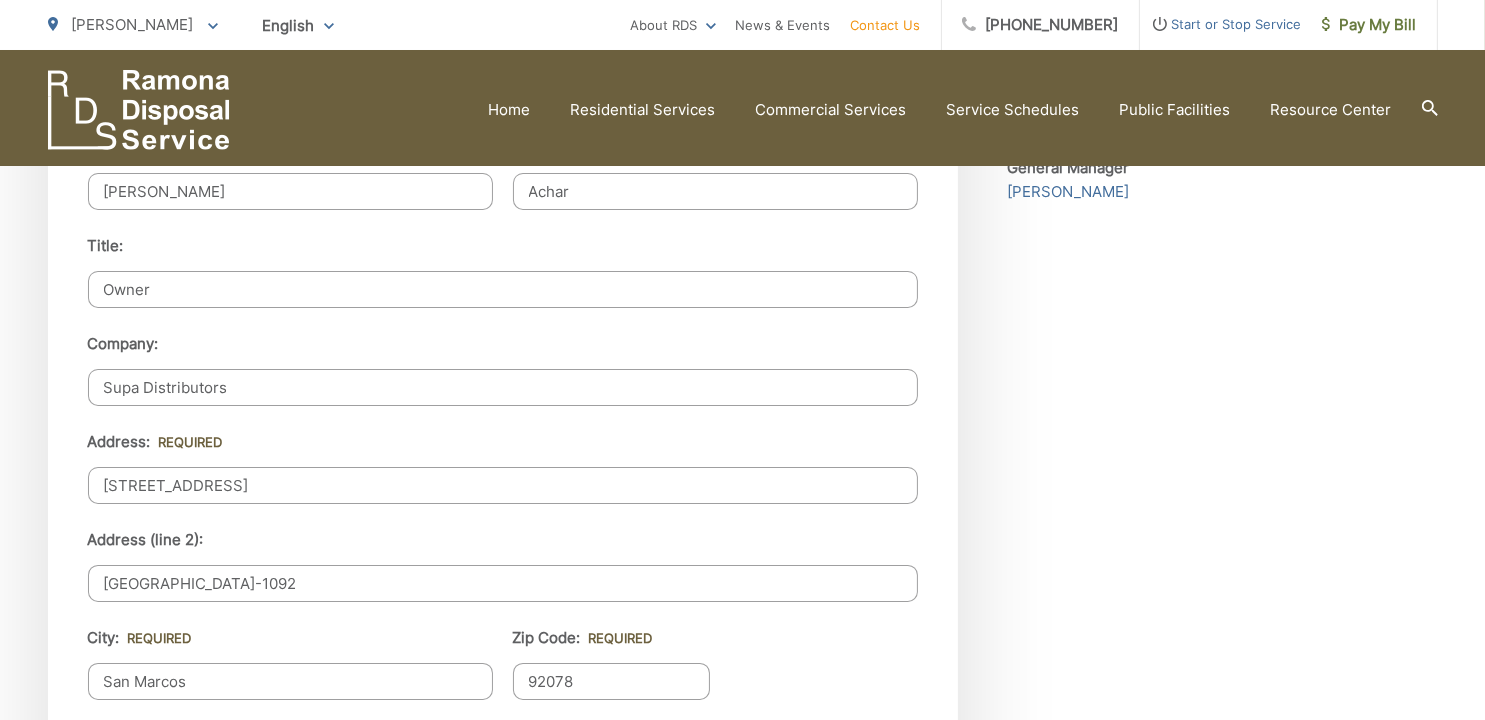 scroll, scrollTop: 1800, scrollLeft: 0, axis: vertical 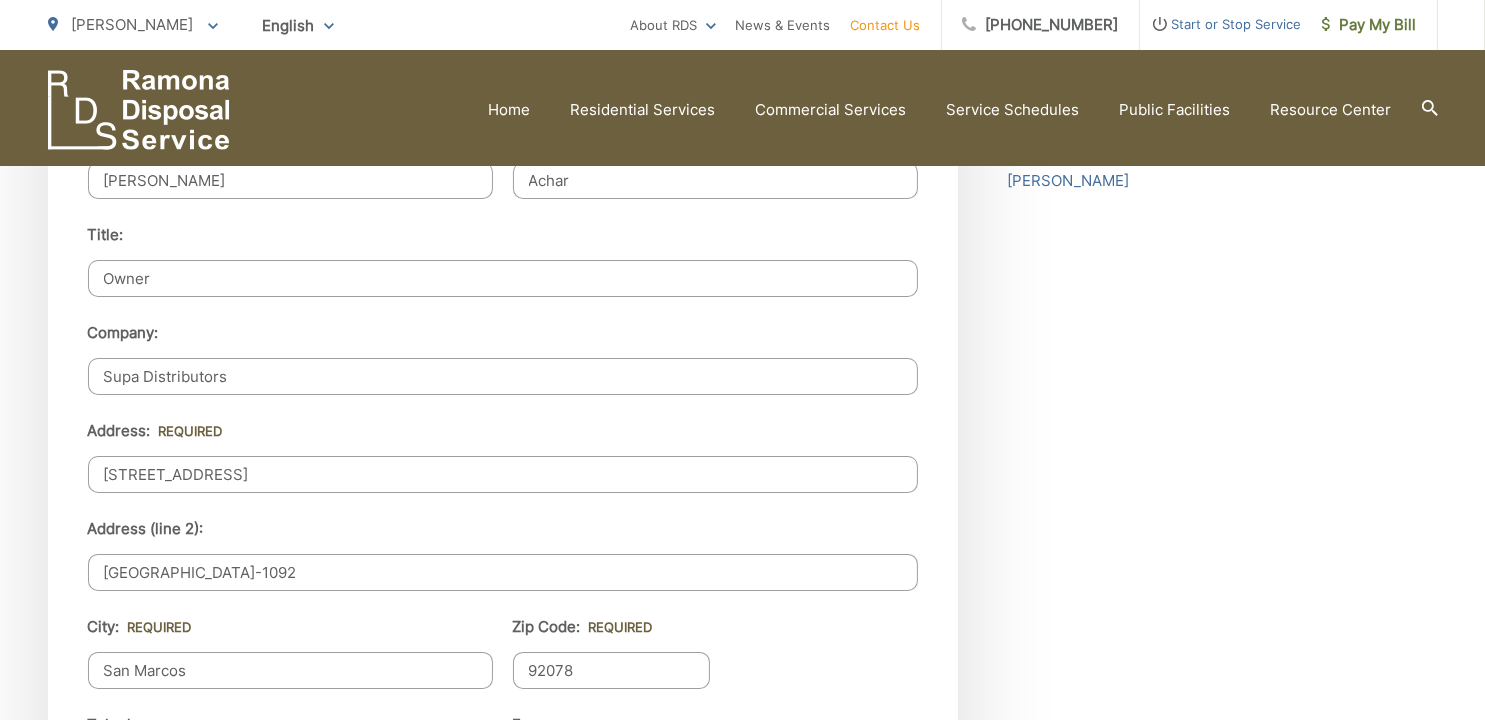 drag, startPoint x: 192, startPoint y: 572, endPoint x: 375, endPoint y: 571, distance: 183.00273 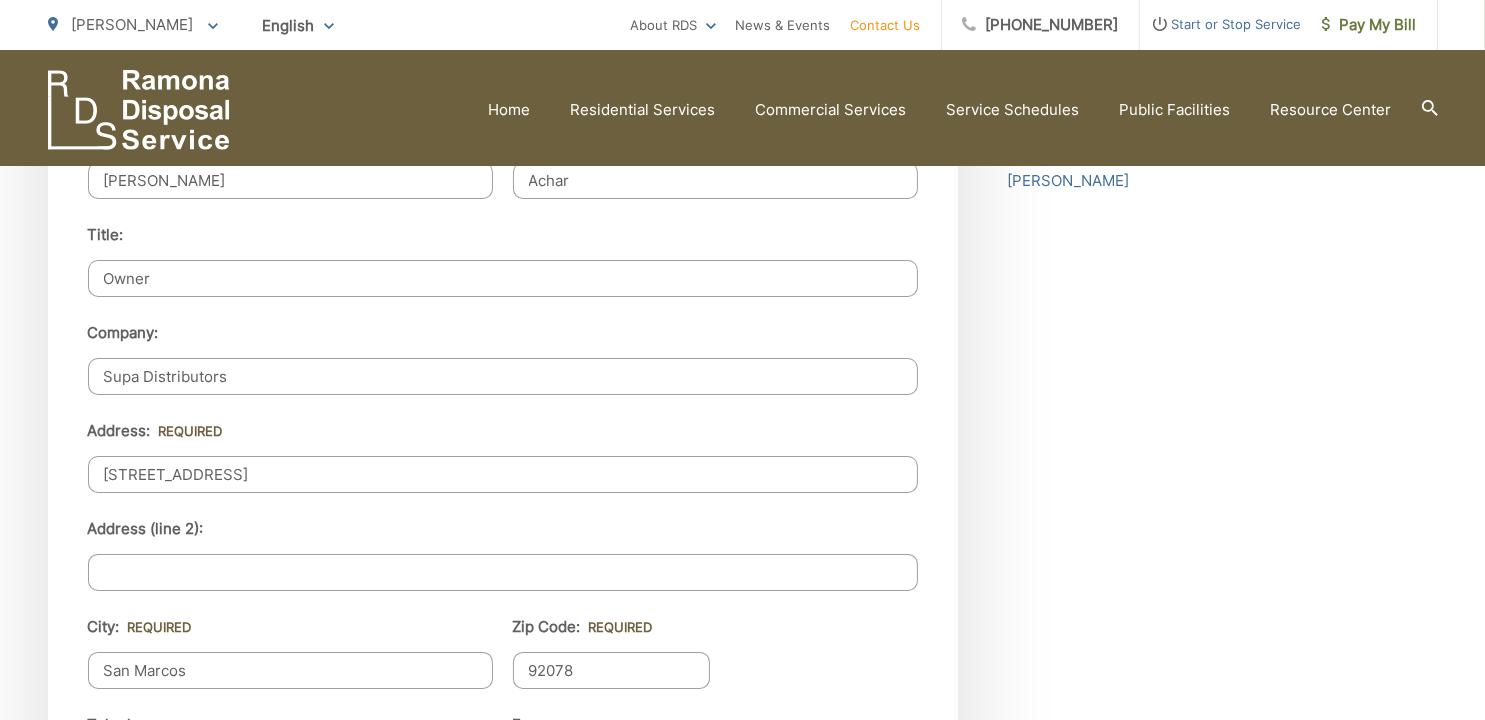 type 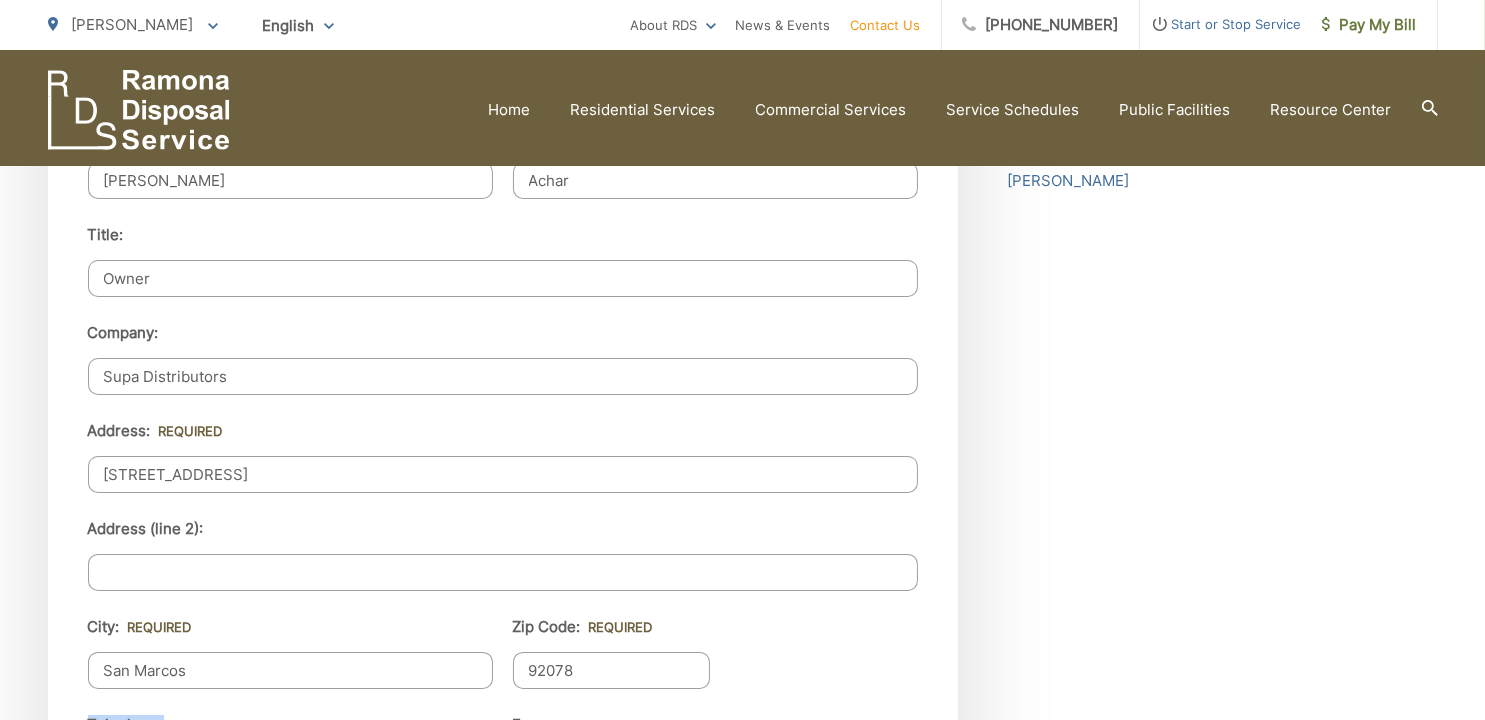 click on "First Name: * [PERSON_NAME] Last Name: * Achar Title: Owner Company: Supa Distributors Address: * [STREET_ADDRESS] Address (line 2): City: * [GEOGRAPHIC_DATA] Zip Code: * 92078 Telephone: * [PHONE_NUMBER] Fax: Email *
Email:
[EMAIL_ADDRESS][DOMAIN_NAME]
Re-enter Your Email:
[EMAIL_ADDRESS][DOMAIN_NAME]
I prefer to be contacted by: *
Phone
Email
Email Alerts   I would like to receive EDCO email alerts Email Alerts   I would like to receive EDI email alerts Email Alerts   I would like to receive RDS email alerts" at bounding box center [503, 597] 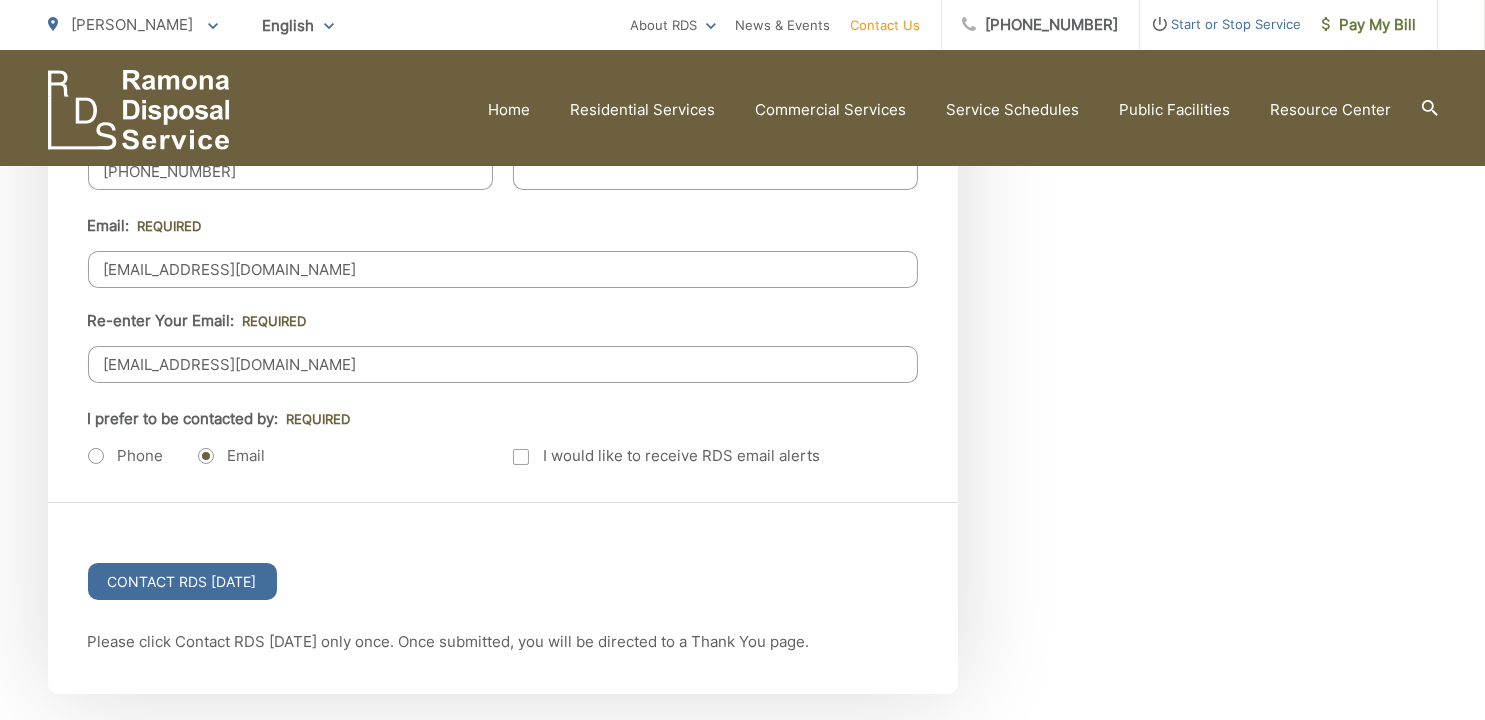 scroll, scrollTop: 2400, scrollLeft: 0, axis: vertical 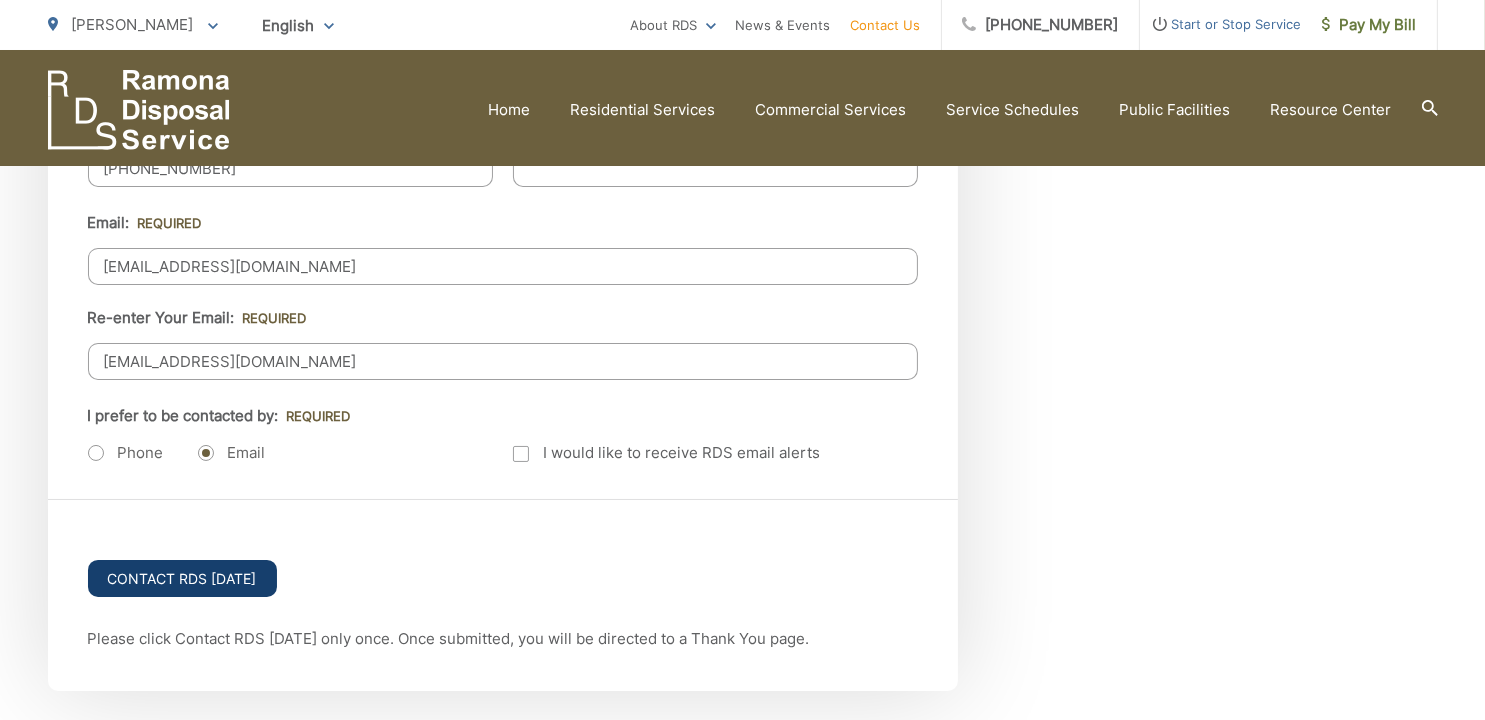 click on "Contact RDS [DATE]" at bounding box center [182, 578] 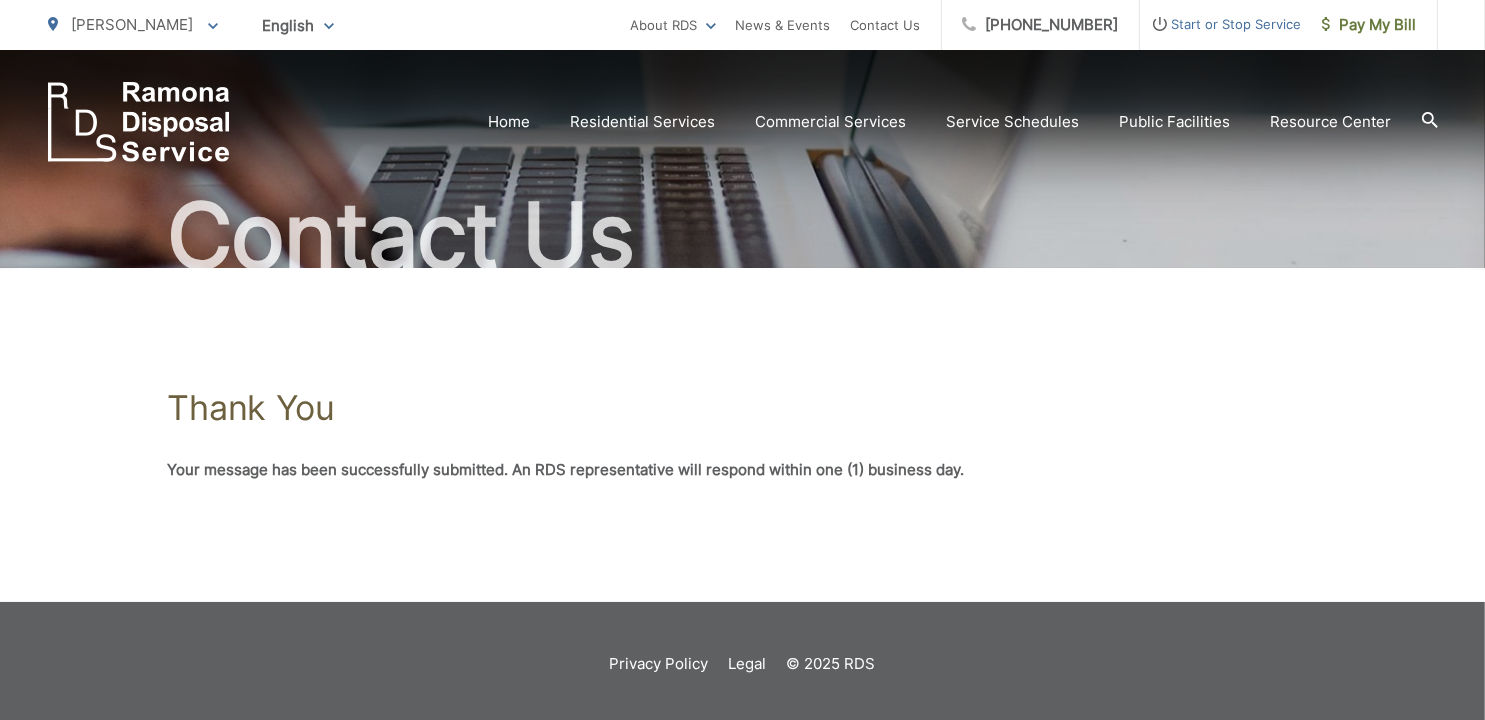scroll, scrollTop: 137, scrollLeft: 0, axis: vertical 